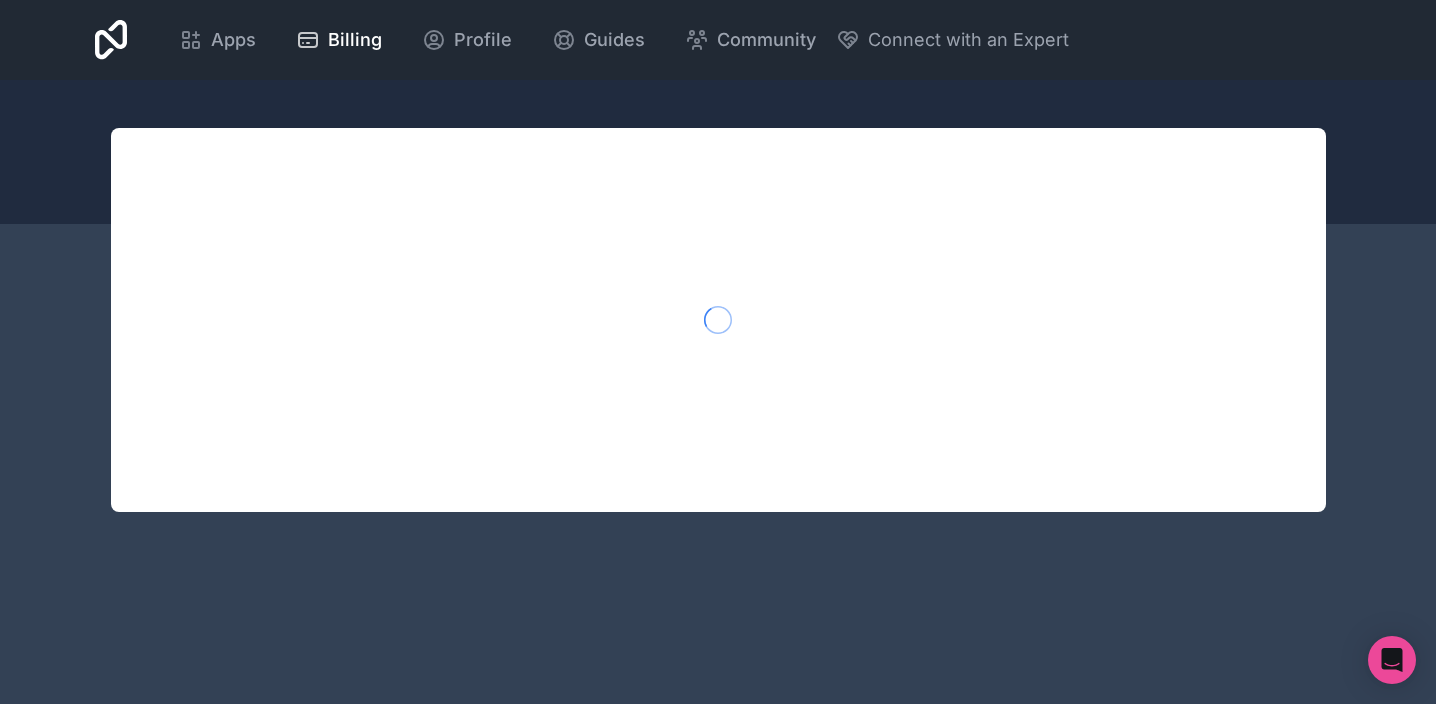 scroll, scrollTop: 0, scrollLeft: 0, axis: both 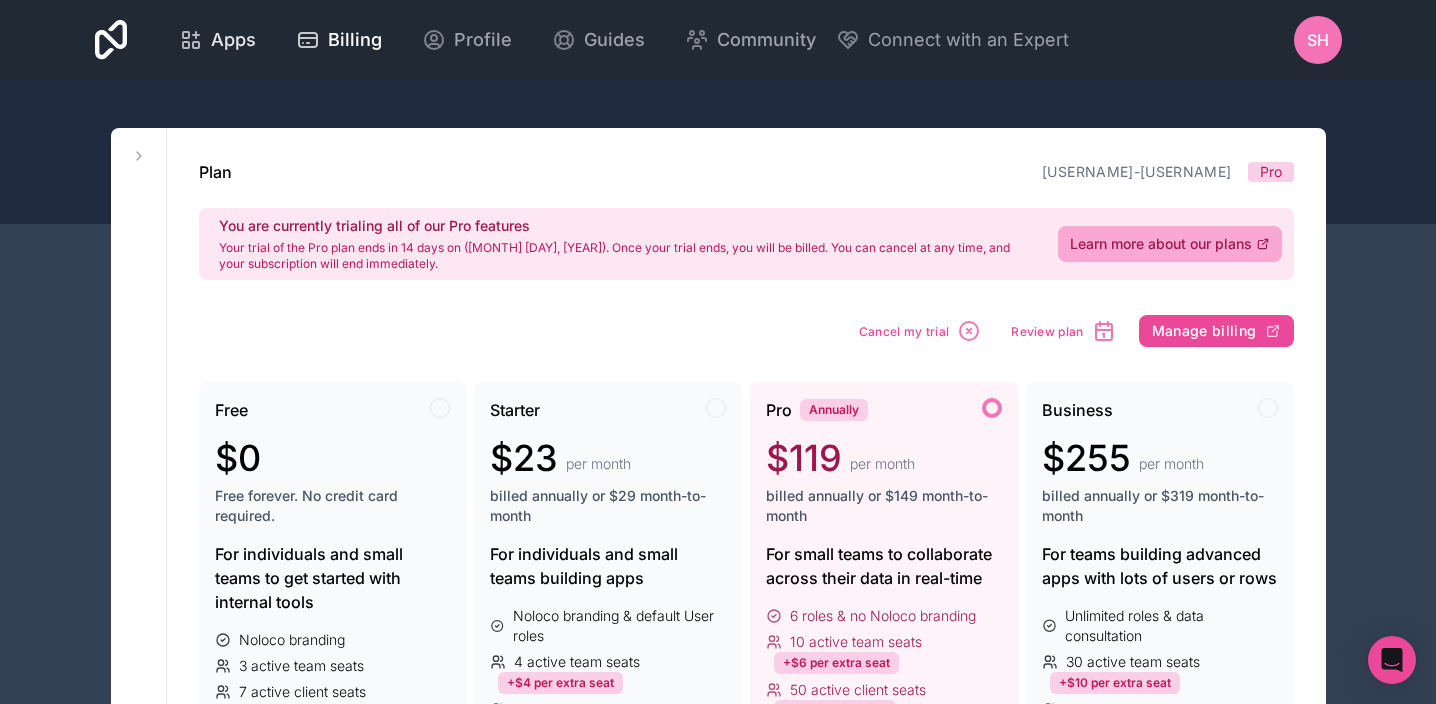 click on "Apps" at bounding box center (233, 40) 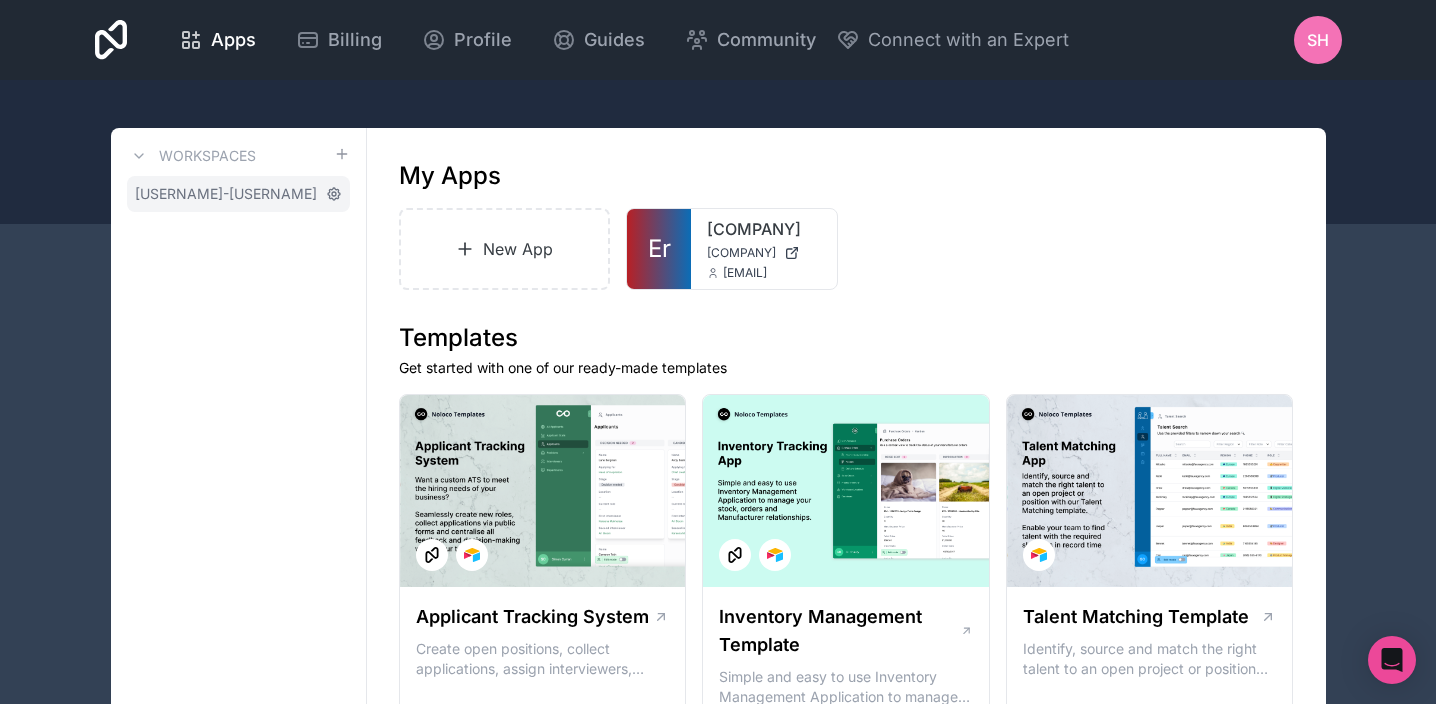 click 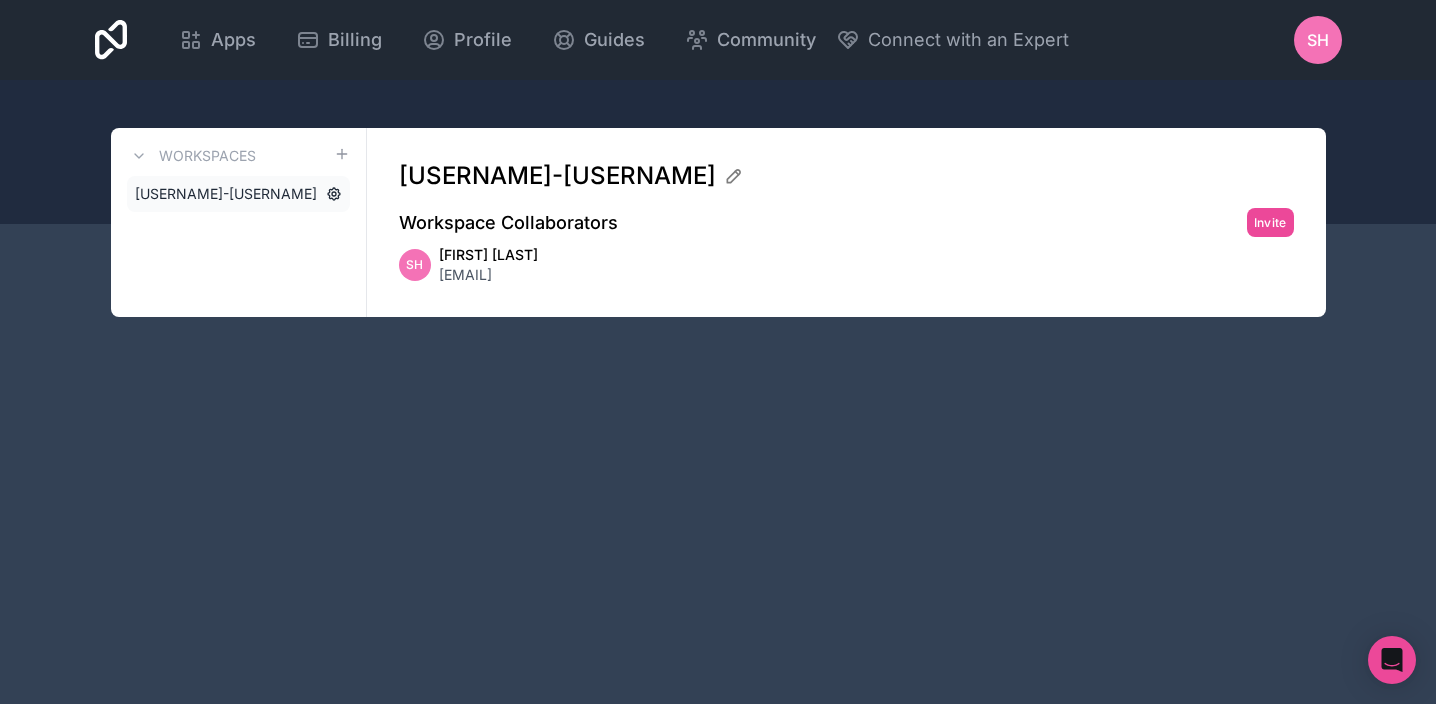 click 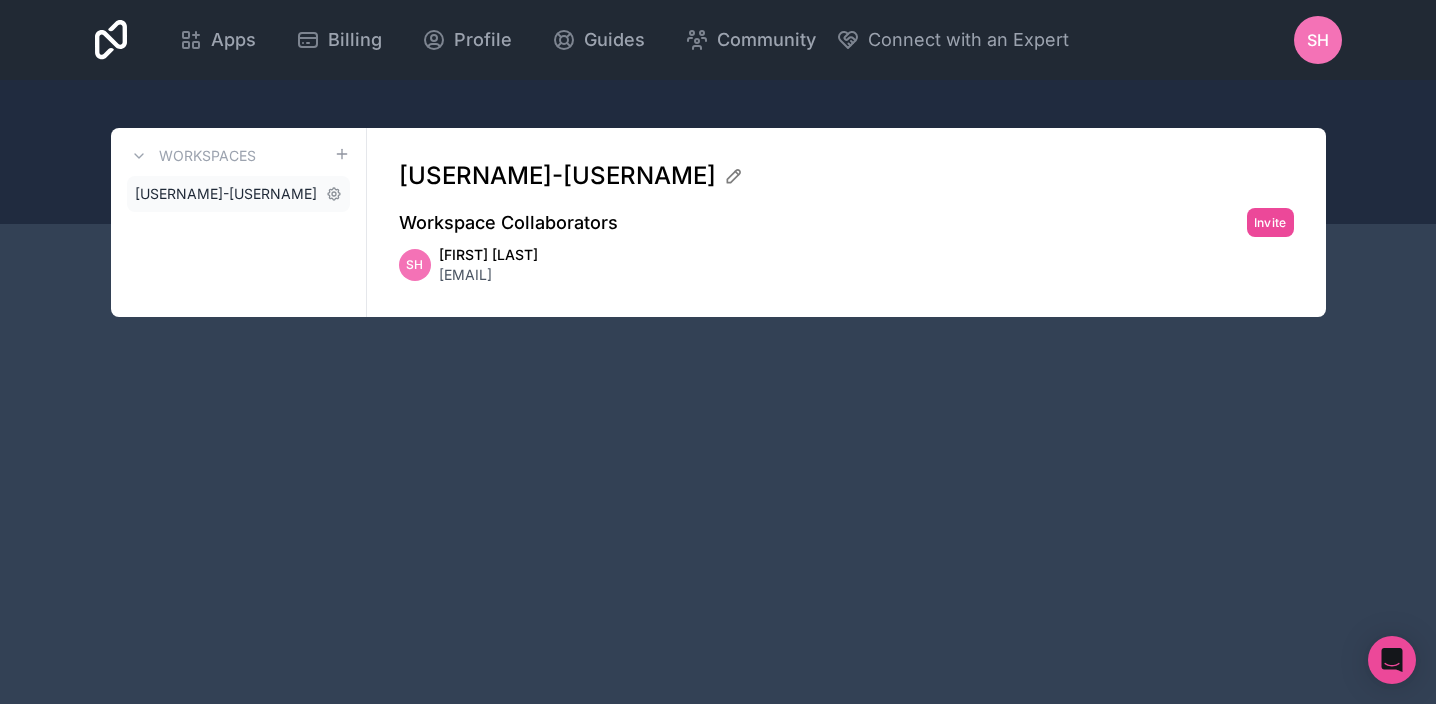 click on "[USERNAME]-[USERNAME]" at bounding box center [226, 194] 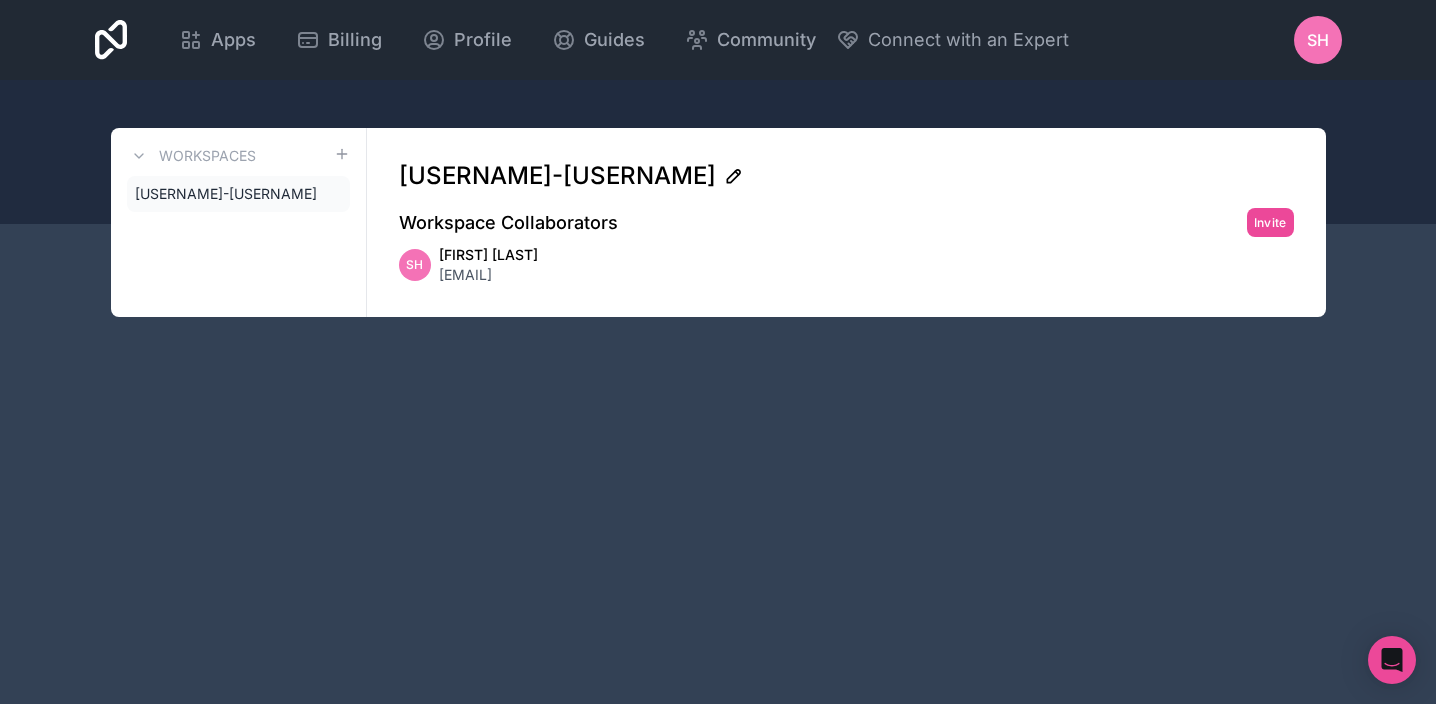 click 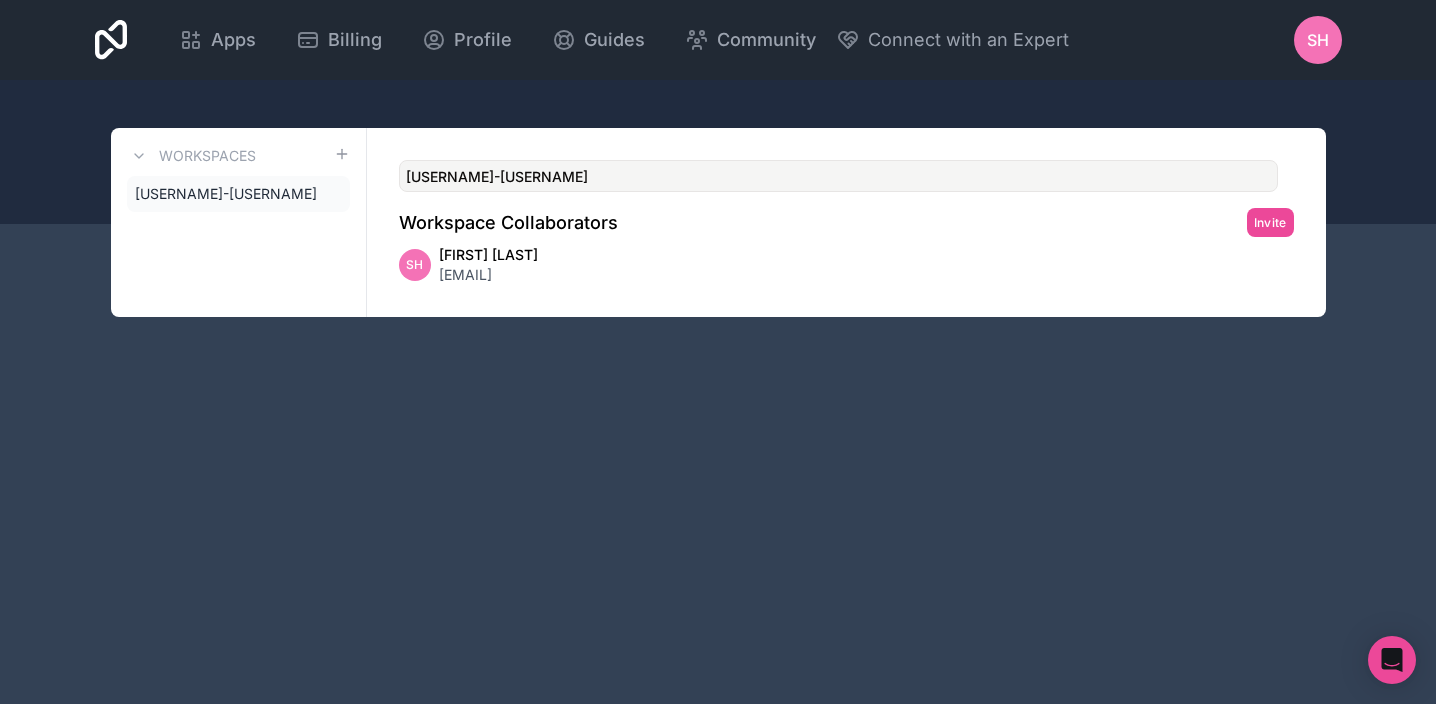 drag, startPoint x: 592, startPoint y: 175, endPoint x: 345, endPoint y: 170, distance: 247.0506 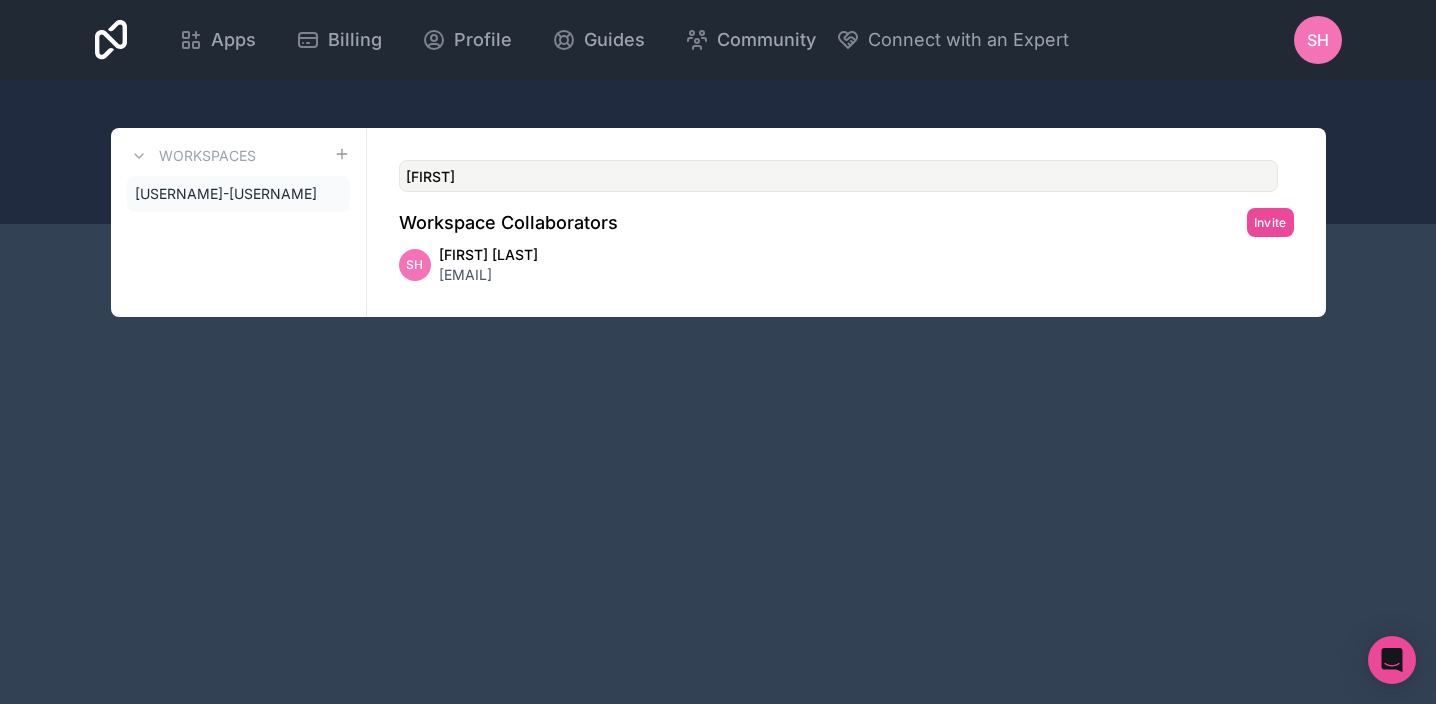 type on "S" 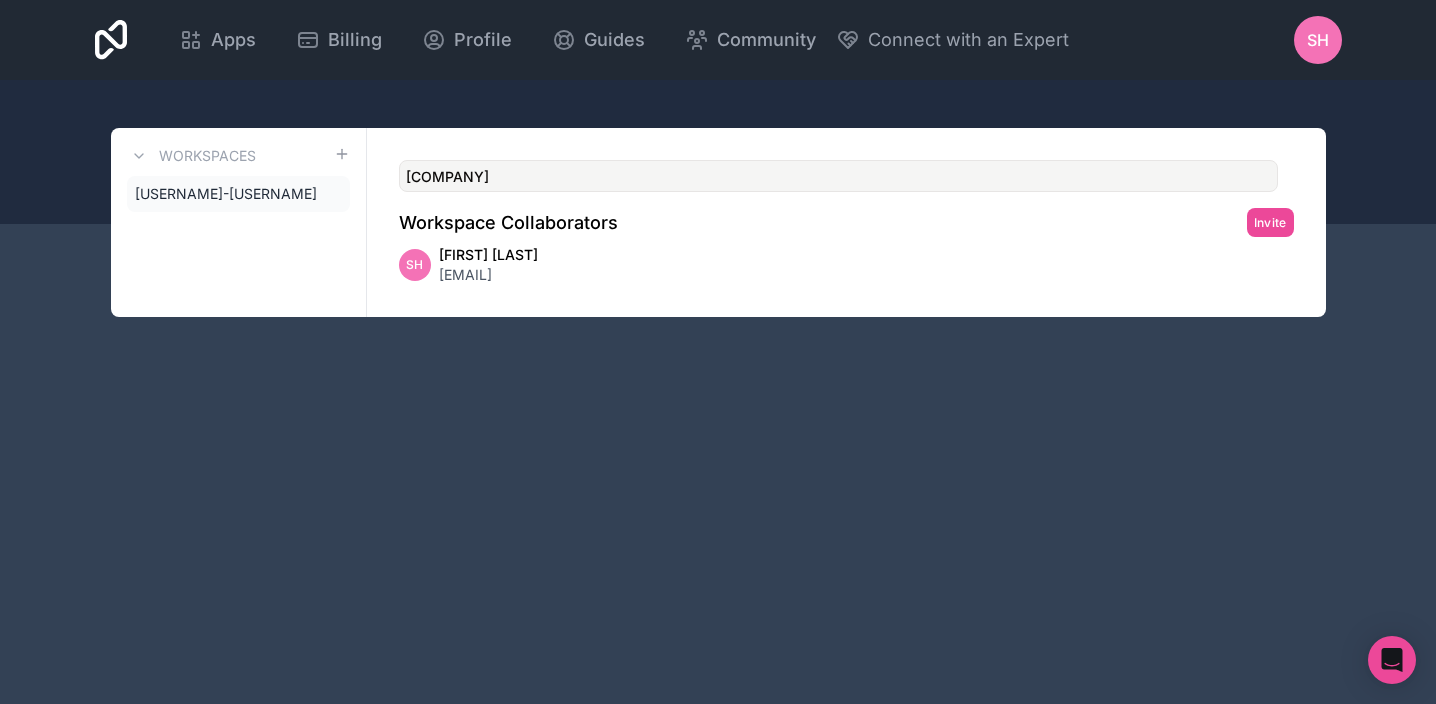 type on "E" 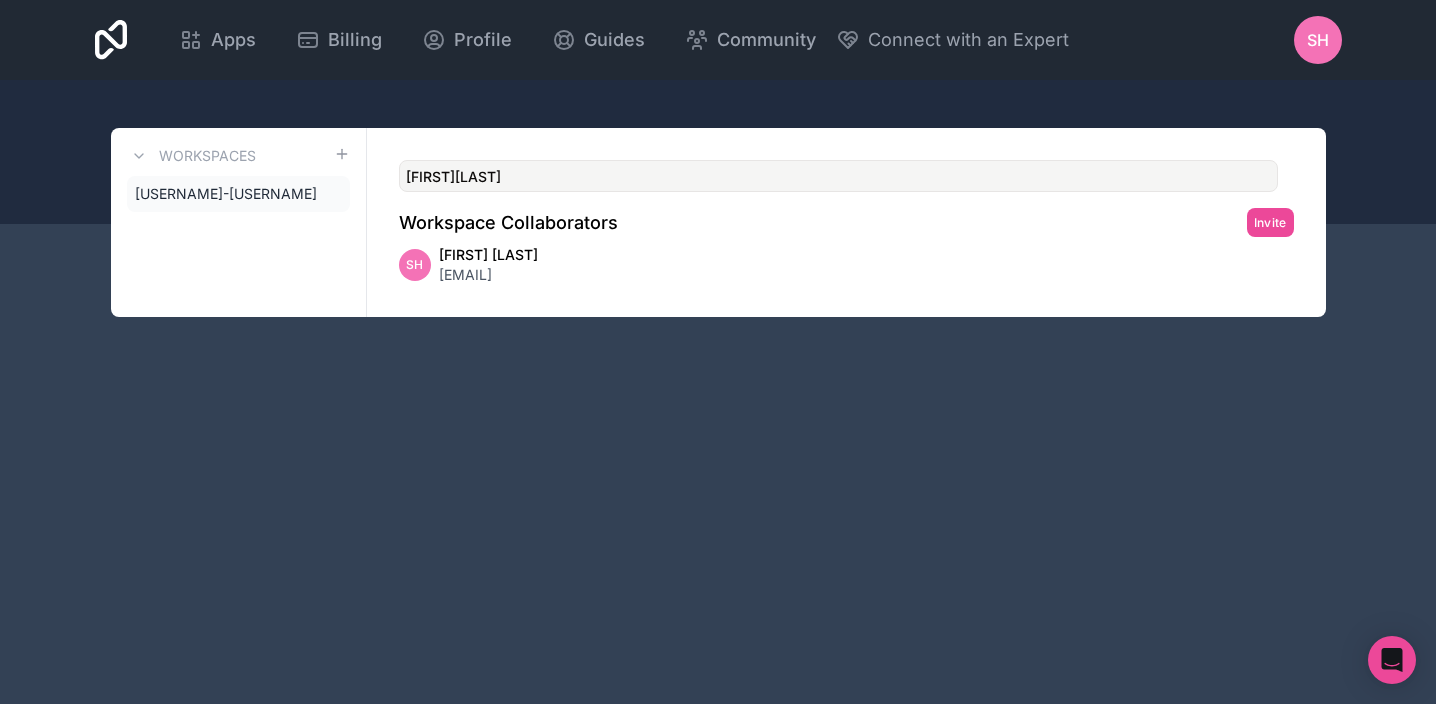 type on "ShanHowell" 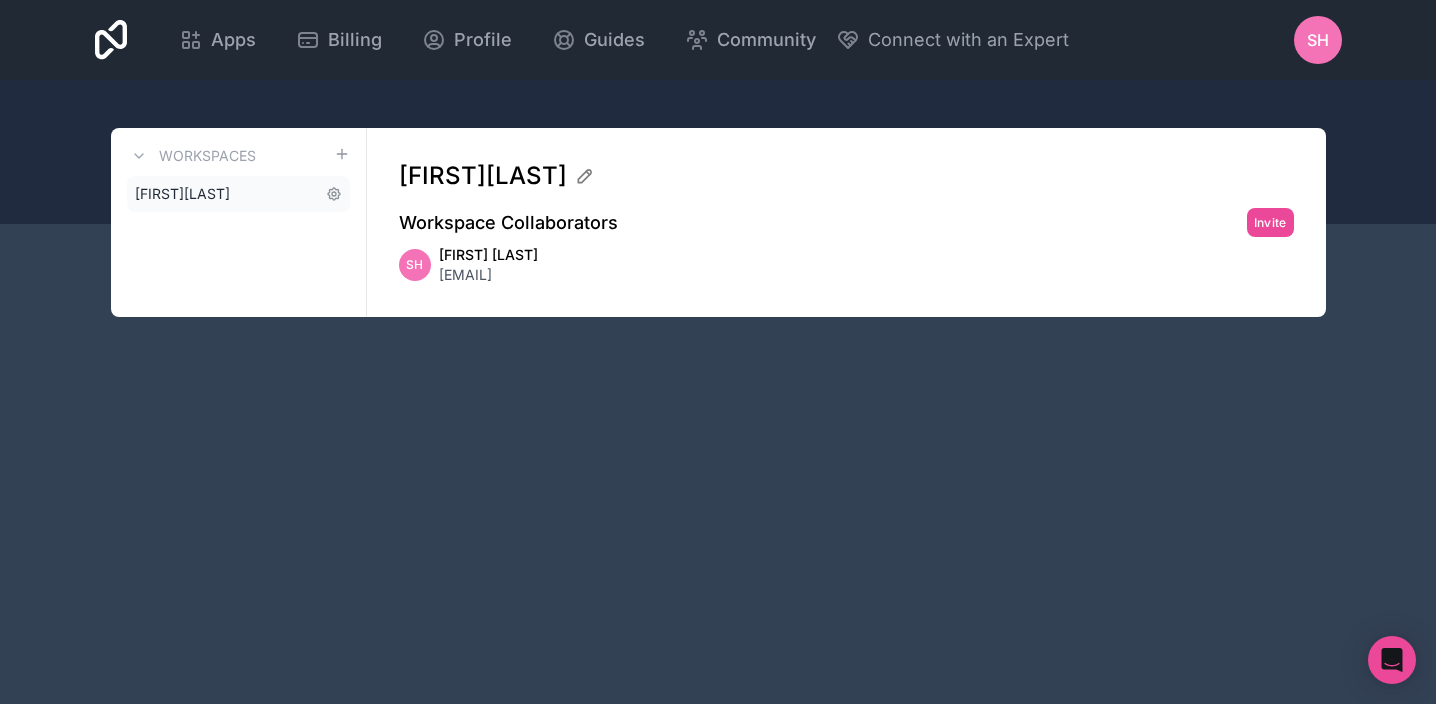 click on "ShanHowell" at bounding box center (182, 194) 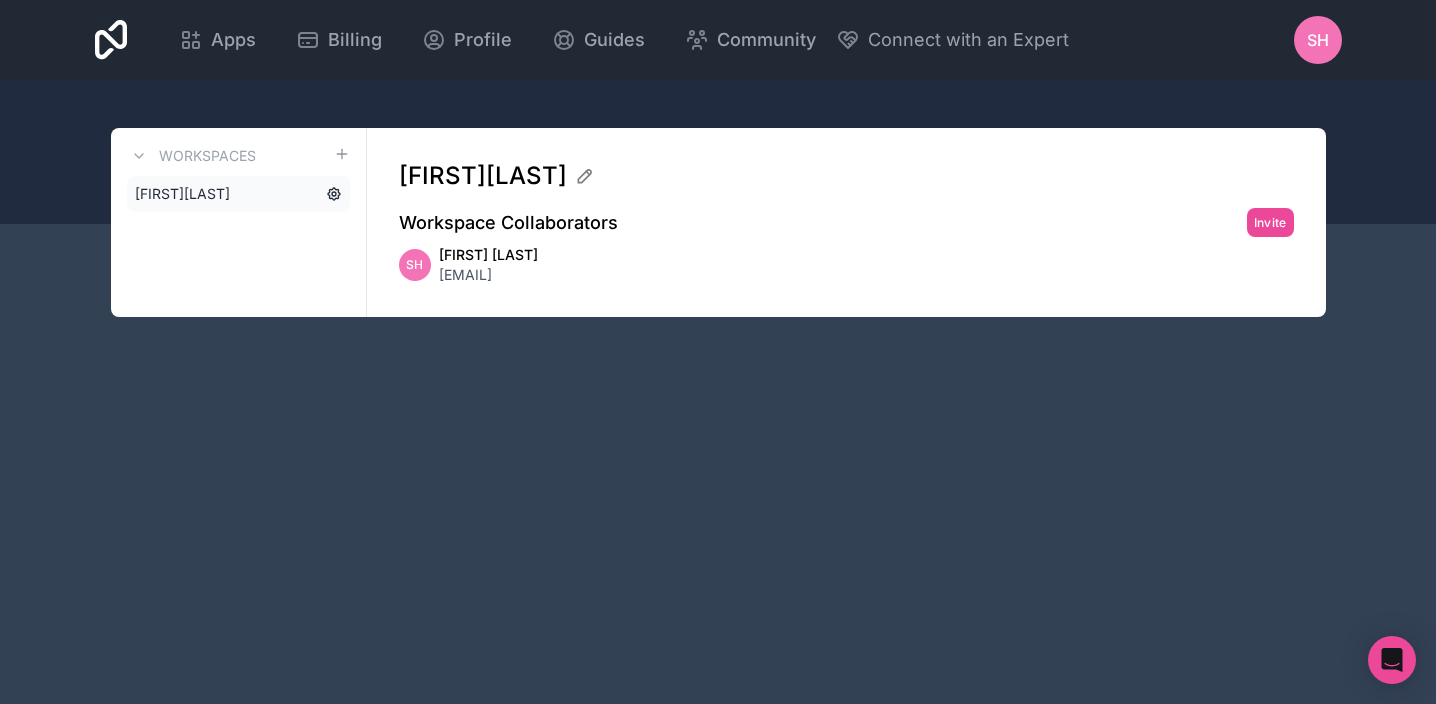 click 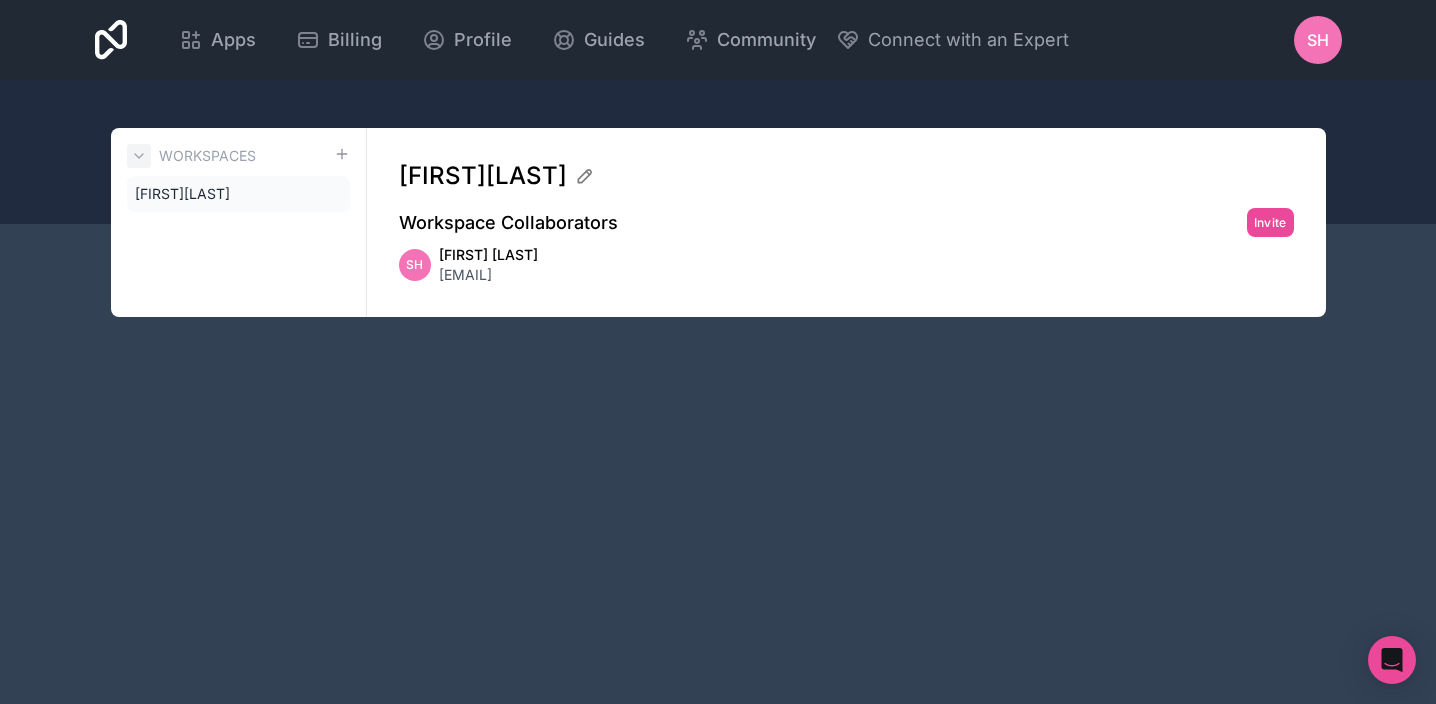 click 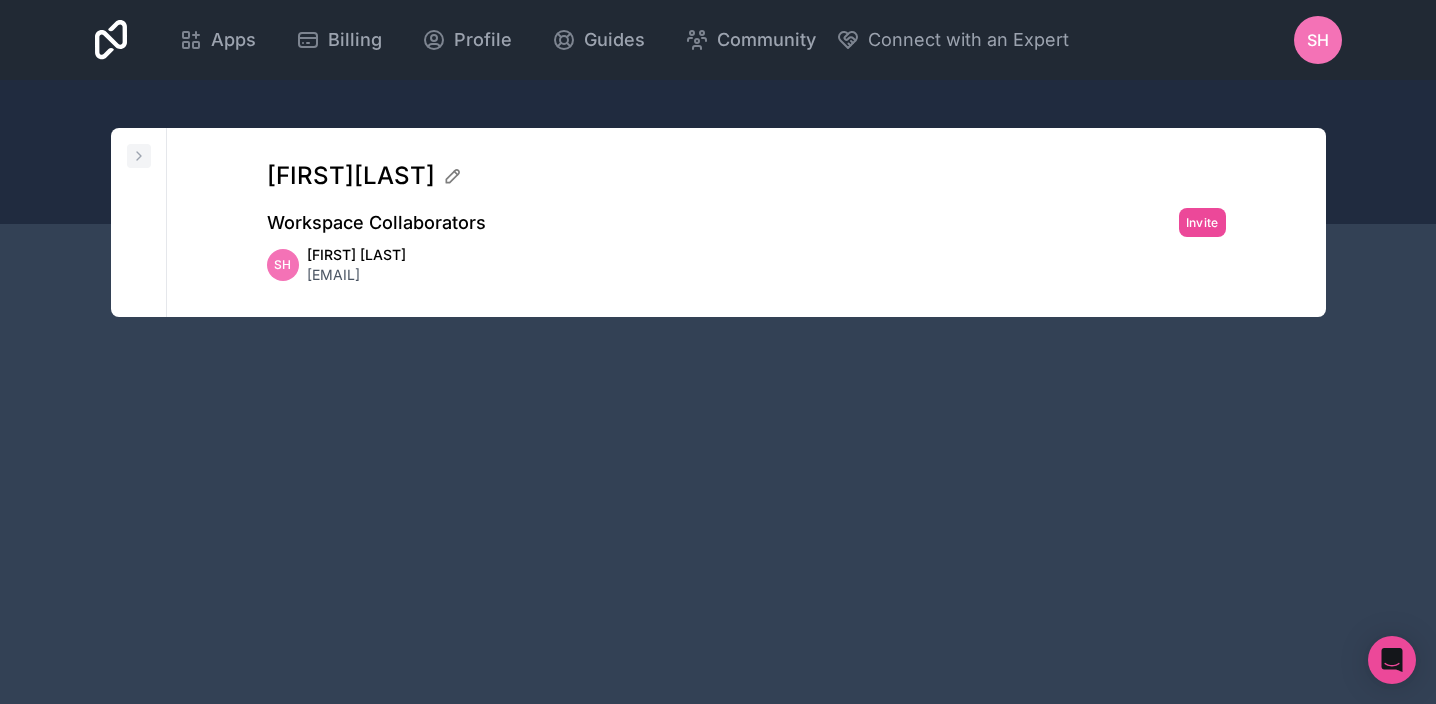 click at bounding box center [139, 156] 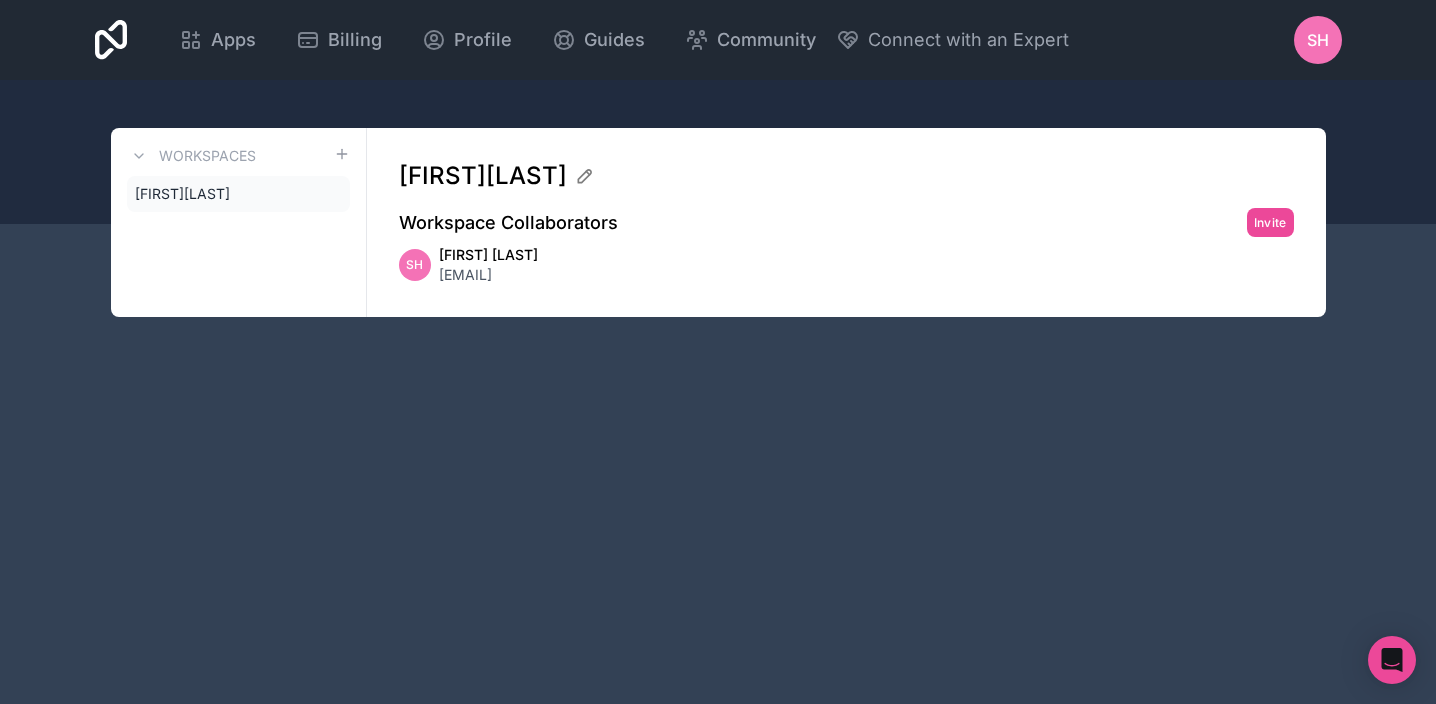 click on "Workspace Collaborators" at bounding box center [508, 223] 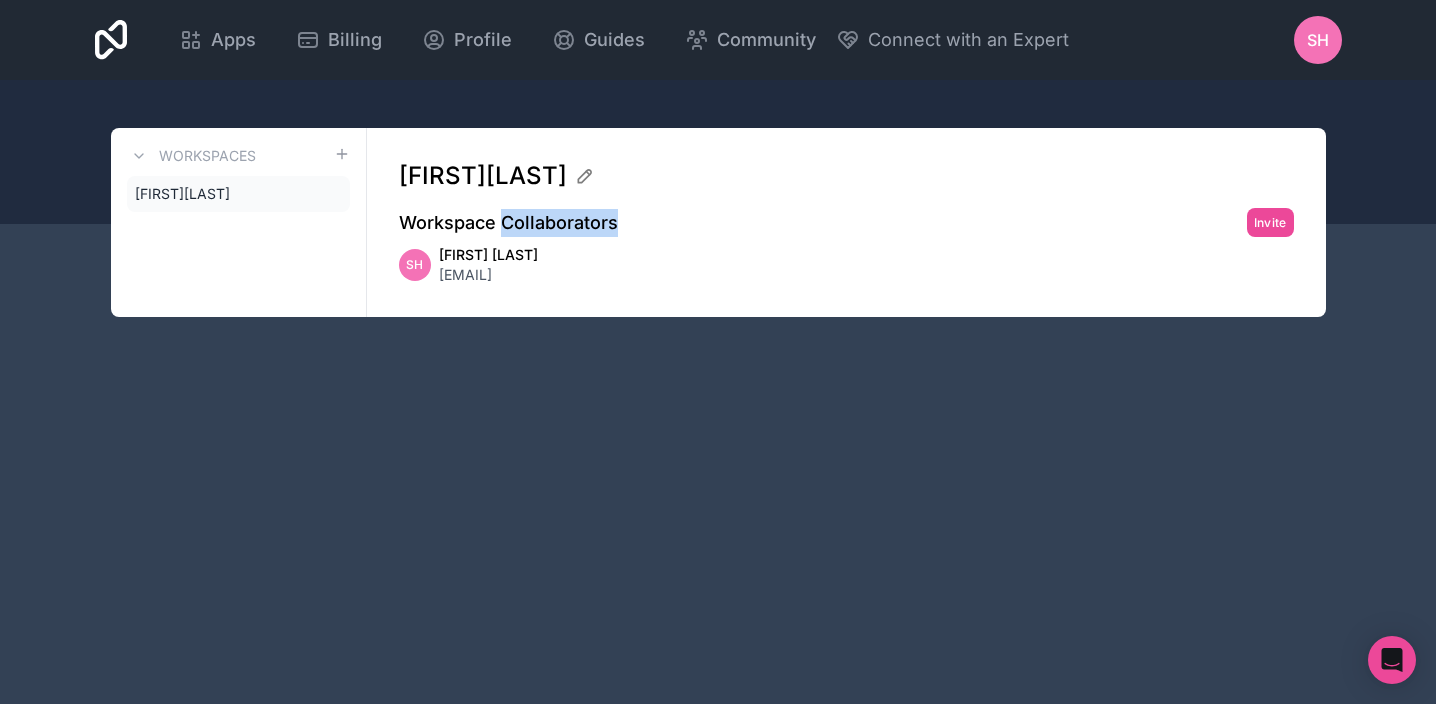 drag, startPoint x: 508, startPoint y: 225, endPoint x: 464, endPoint y: 171, distance: 69.656296 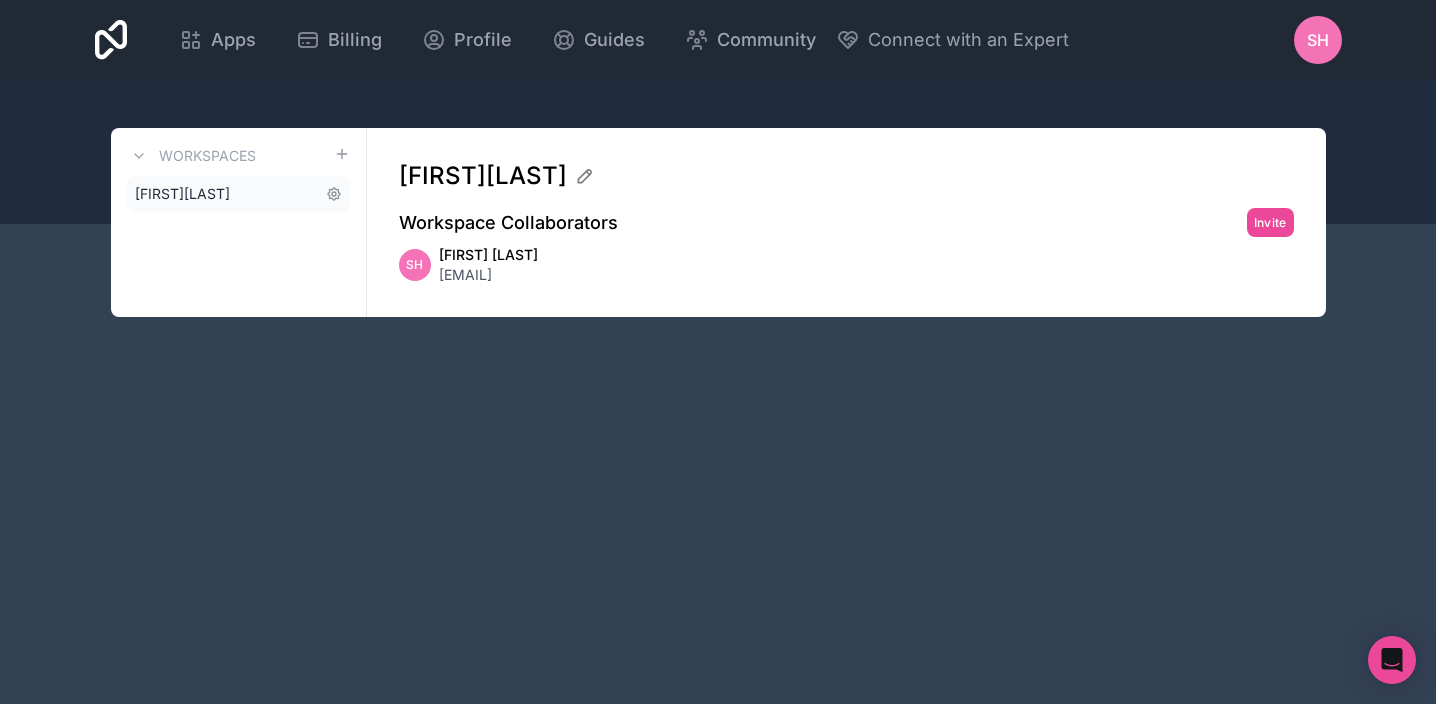 click on "ShanHowell" at bounding box center (182, 194) 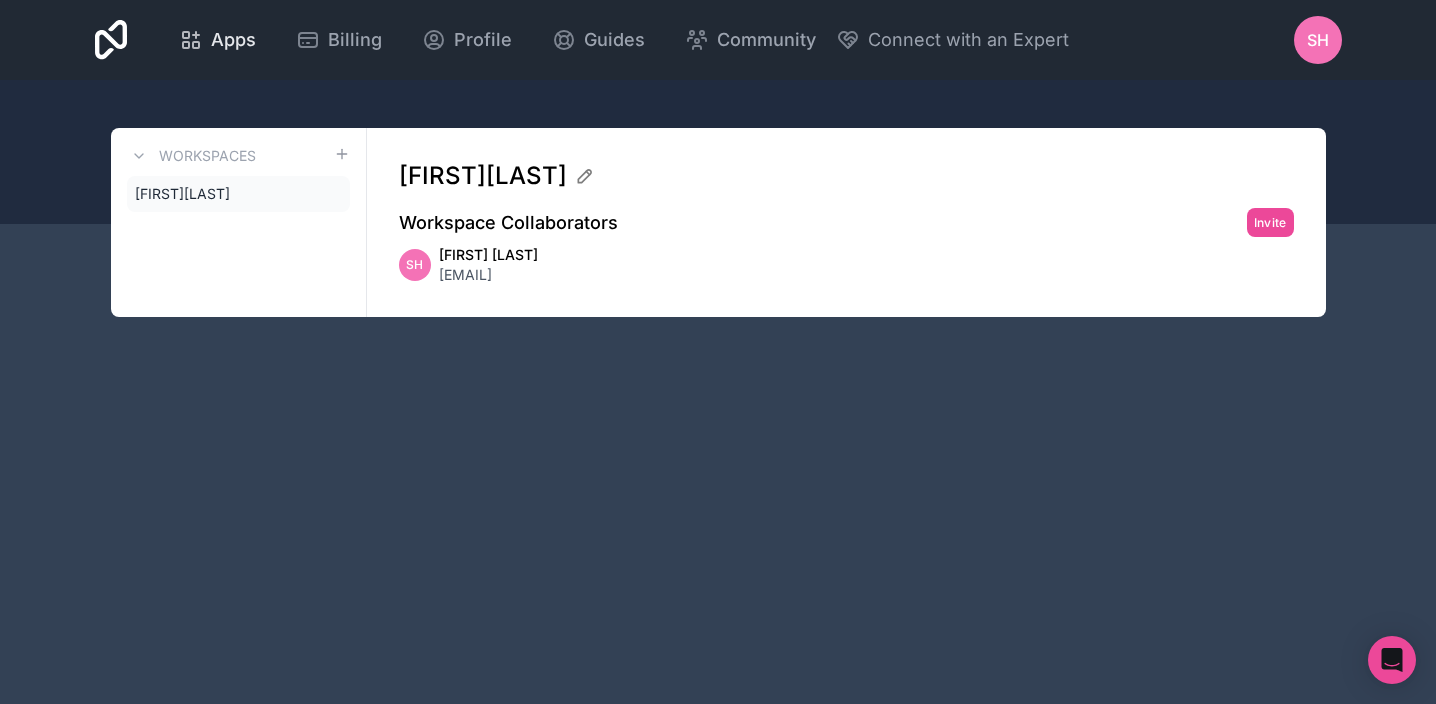 click 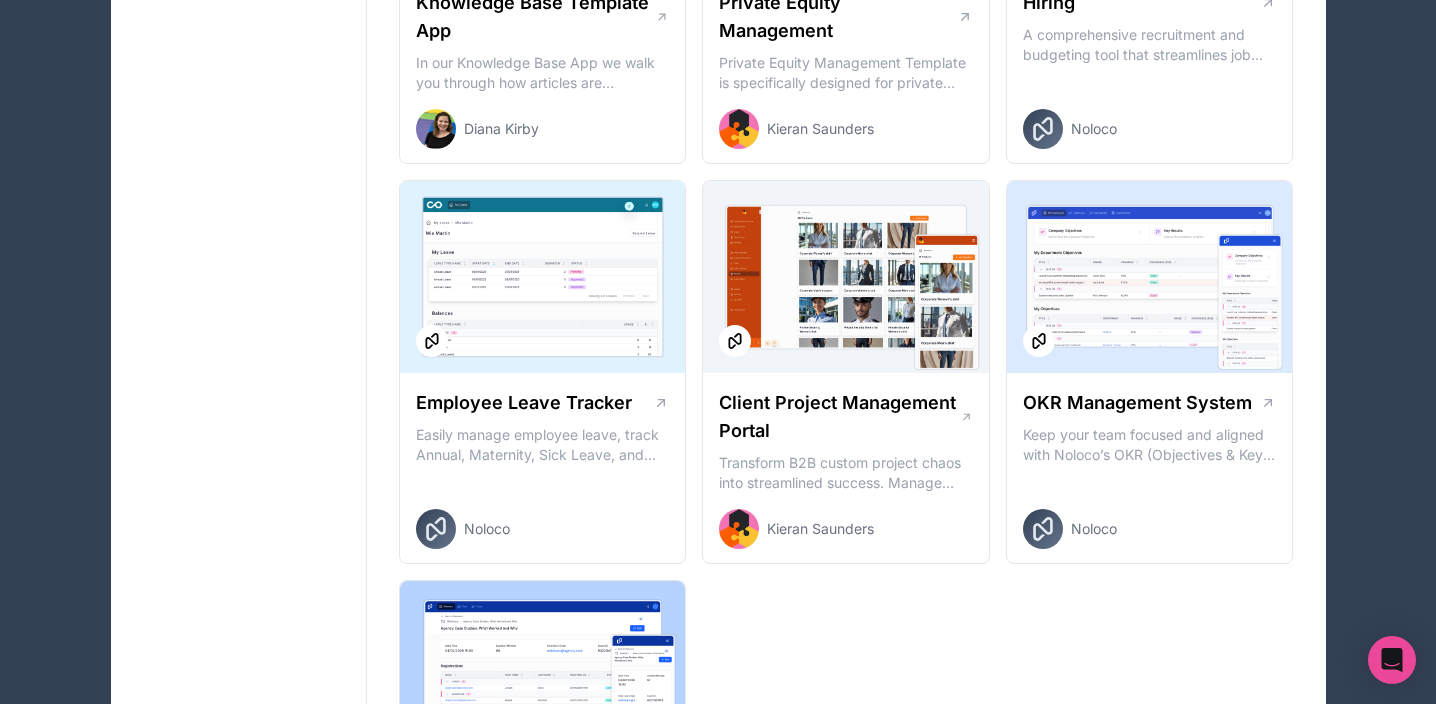 scroll, scrollTop: 2614, scrollLeft: 0, axis: vertical 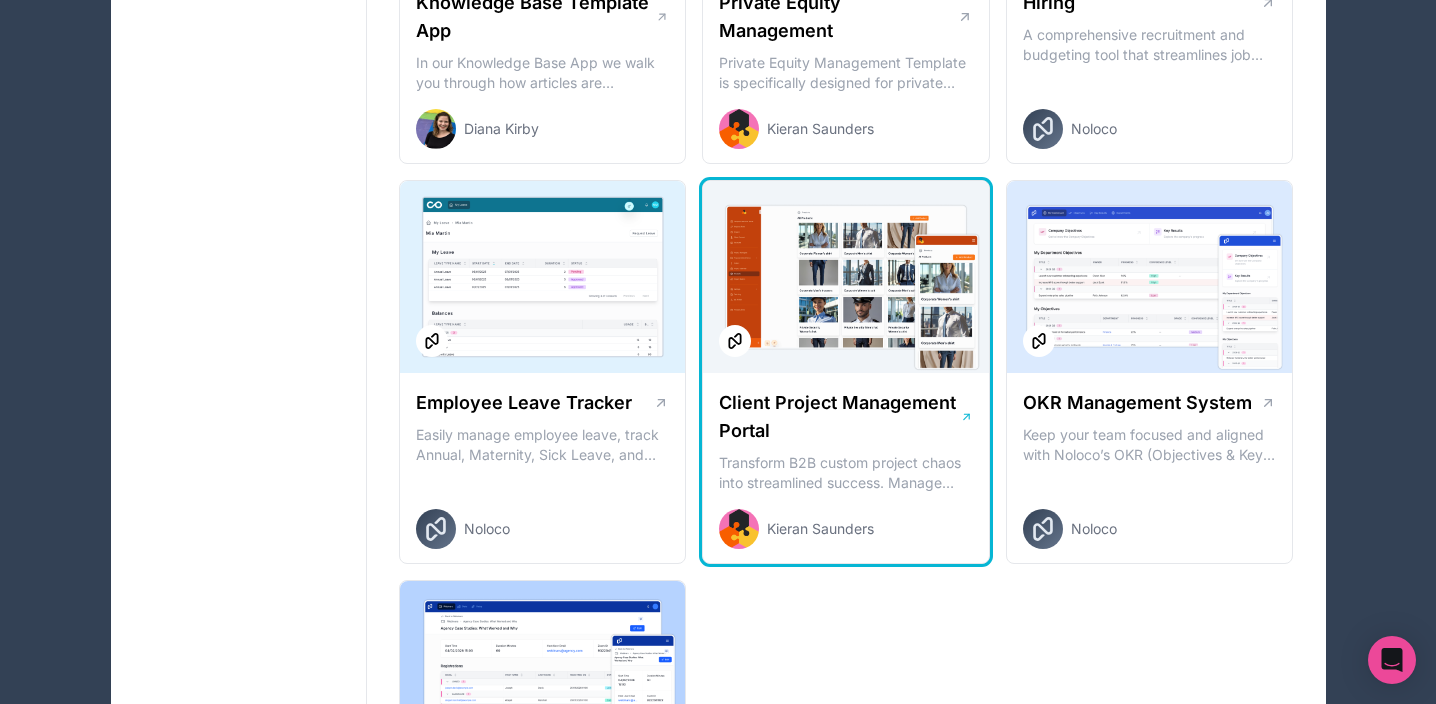 click at bounding box center [846, 277] 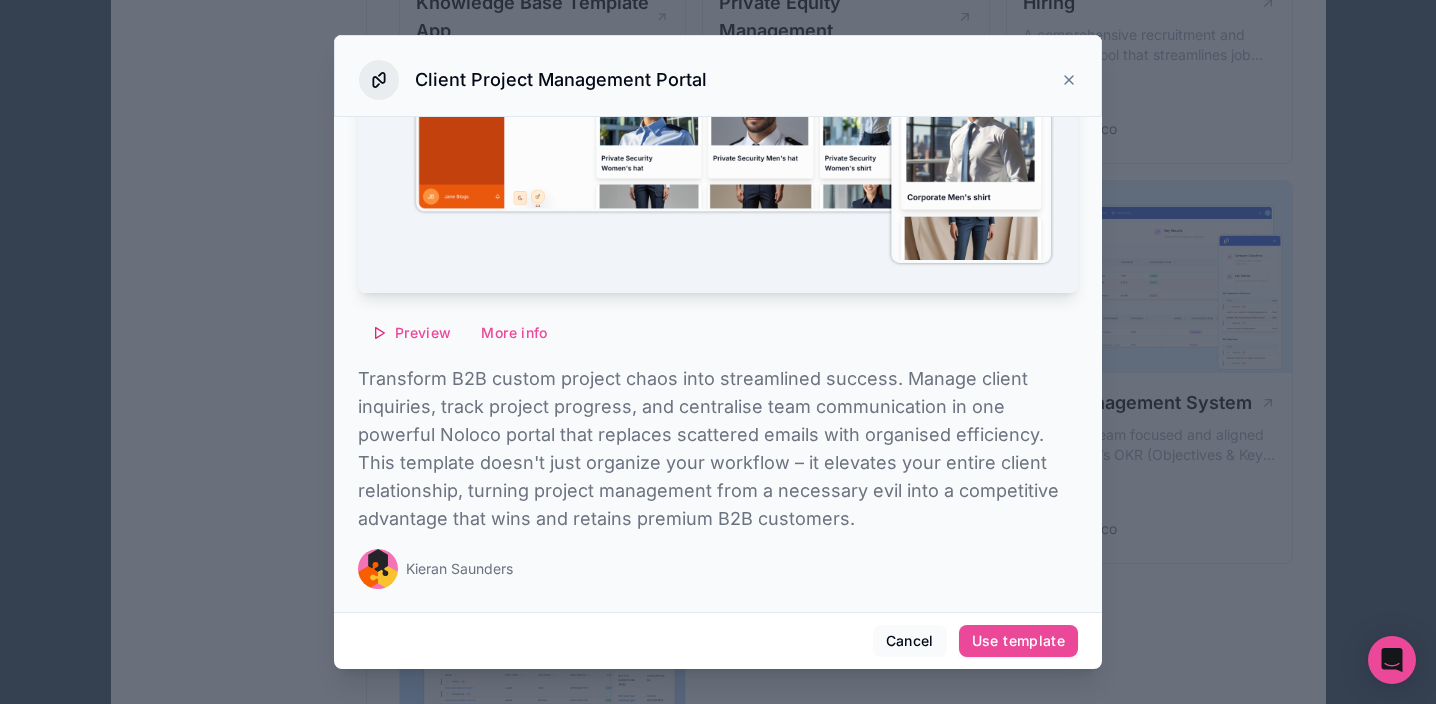 scroll, scrollTop: 363, scrollLeft: 0, axis: vertical 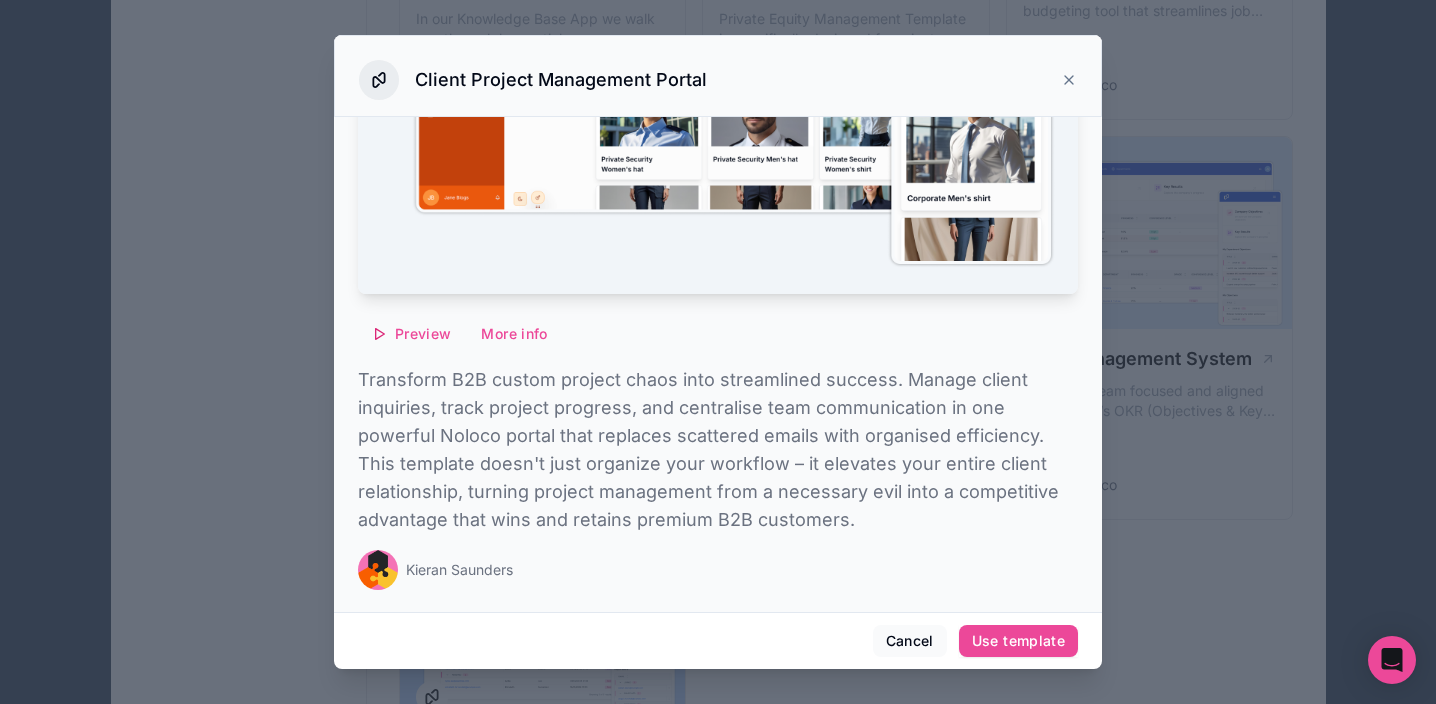 click at bounding box center (718, 352) 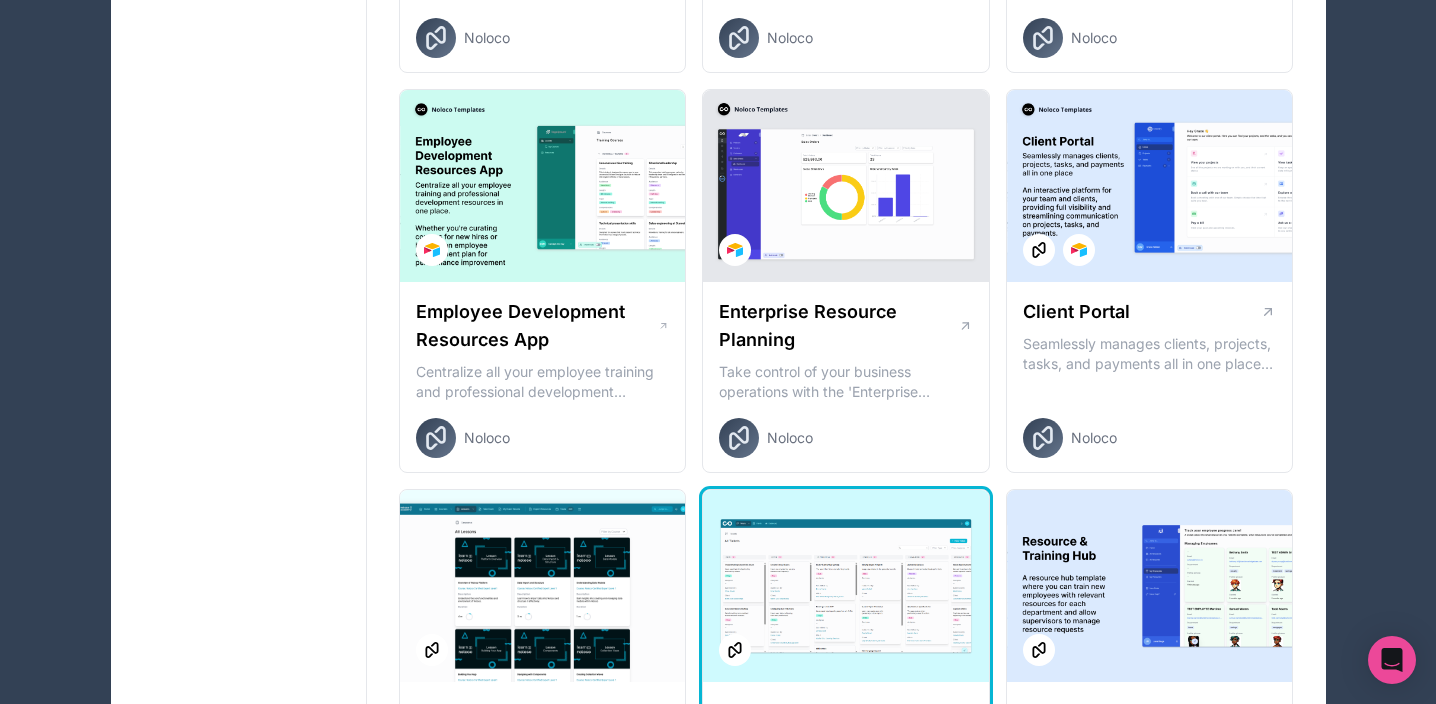 scroll, scrollTop: 1472, scrollLeft: 0, axis: vertical 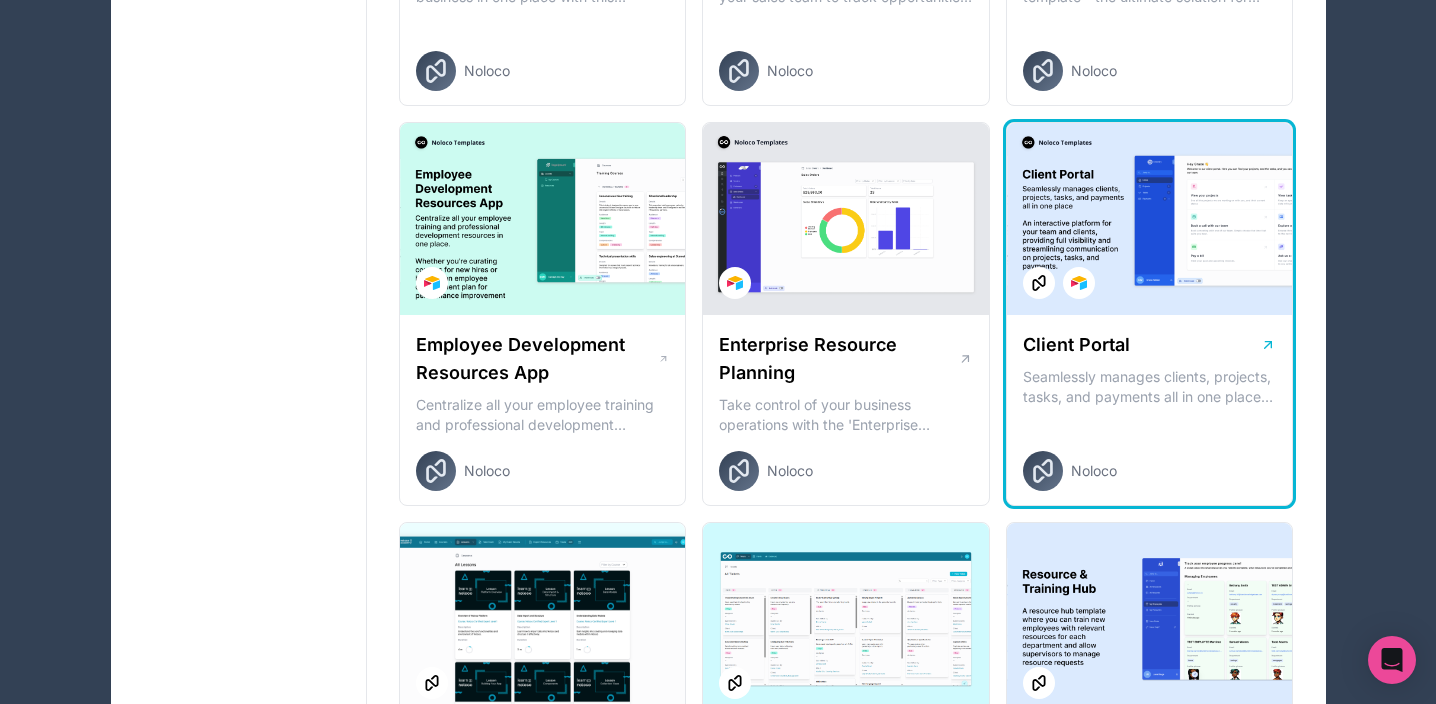 click at bounding box center (1150, 219) 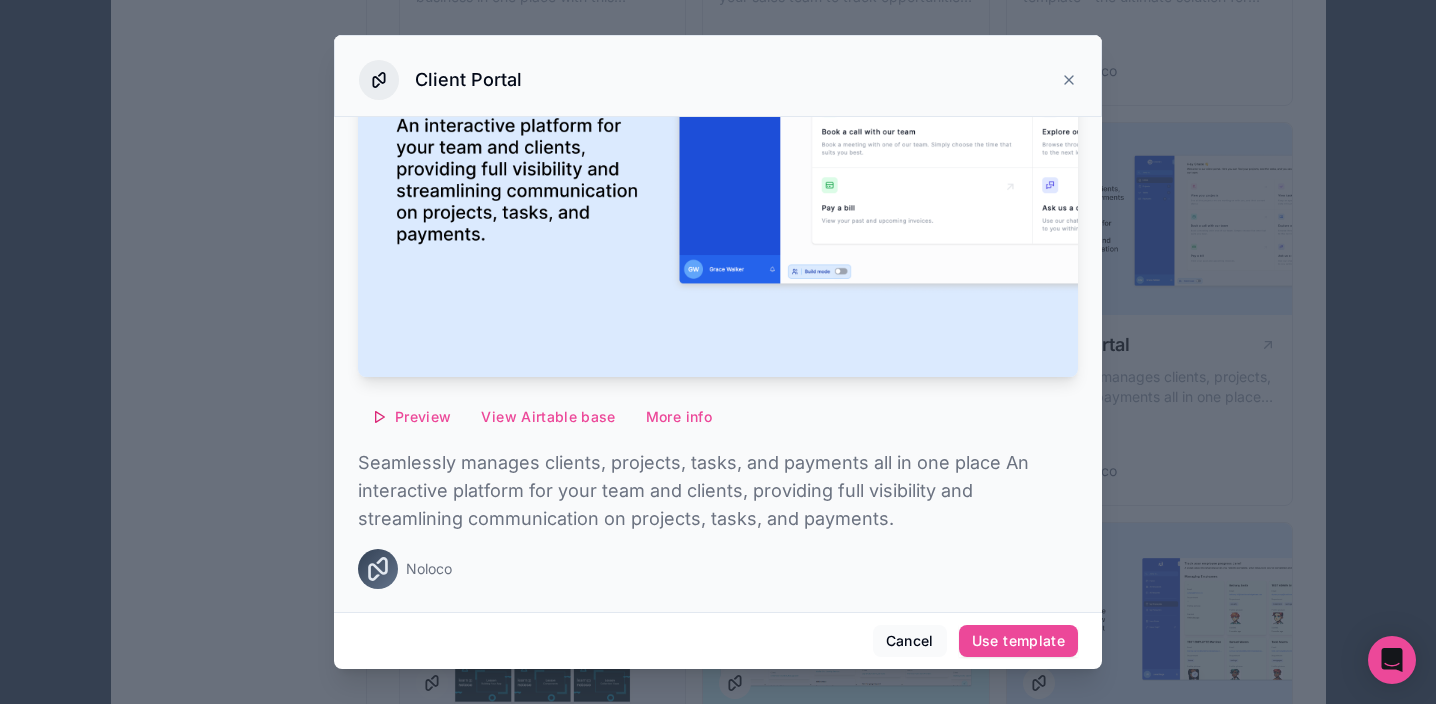 scroll, scrollTop: 279, scrollLeft: 0, axis: vertical 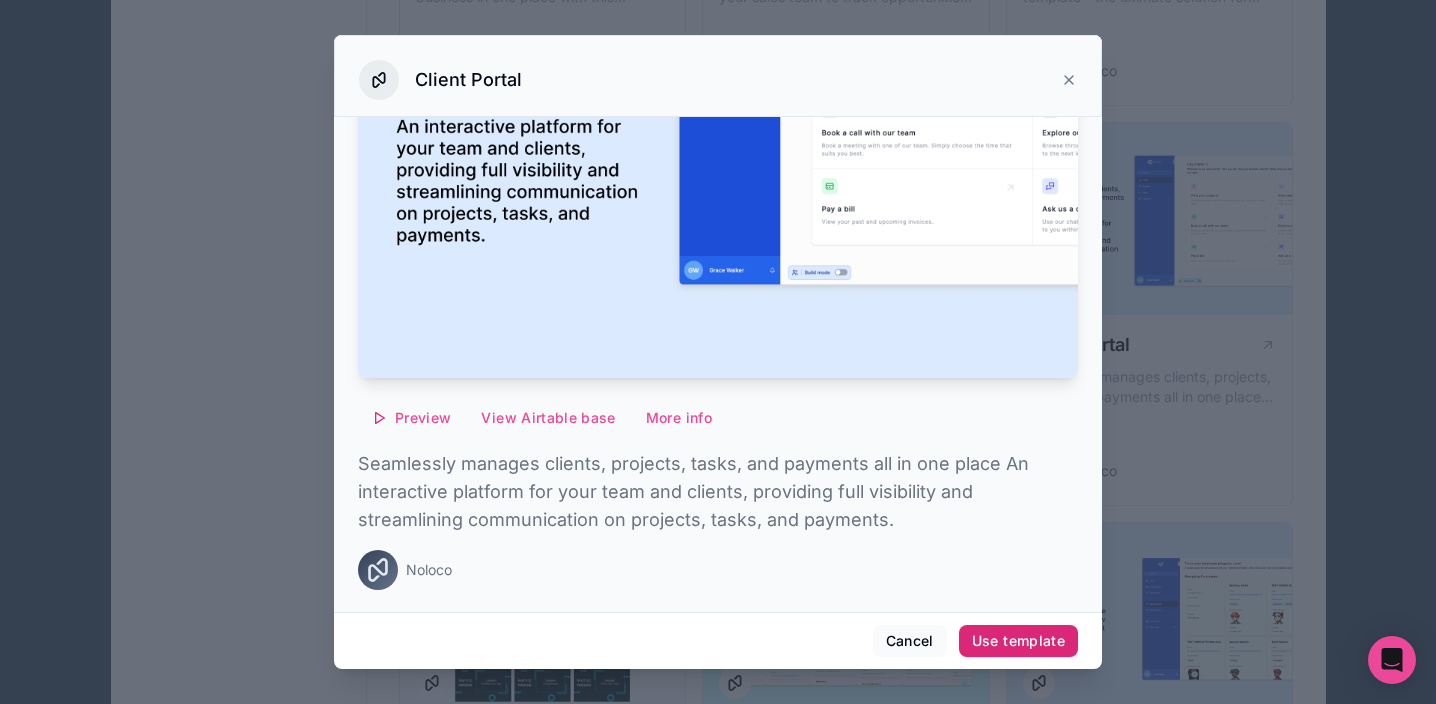 click on "Use template" at bounding box center [1018, 641] 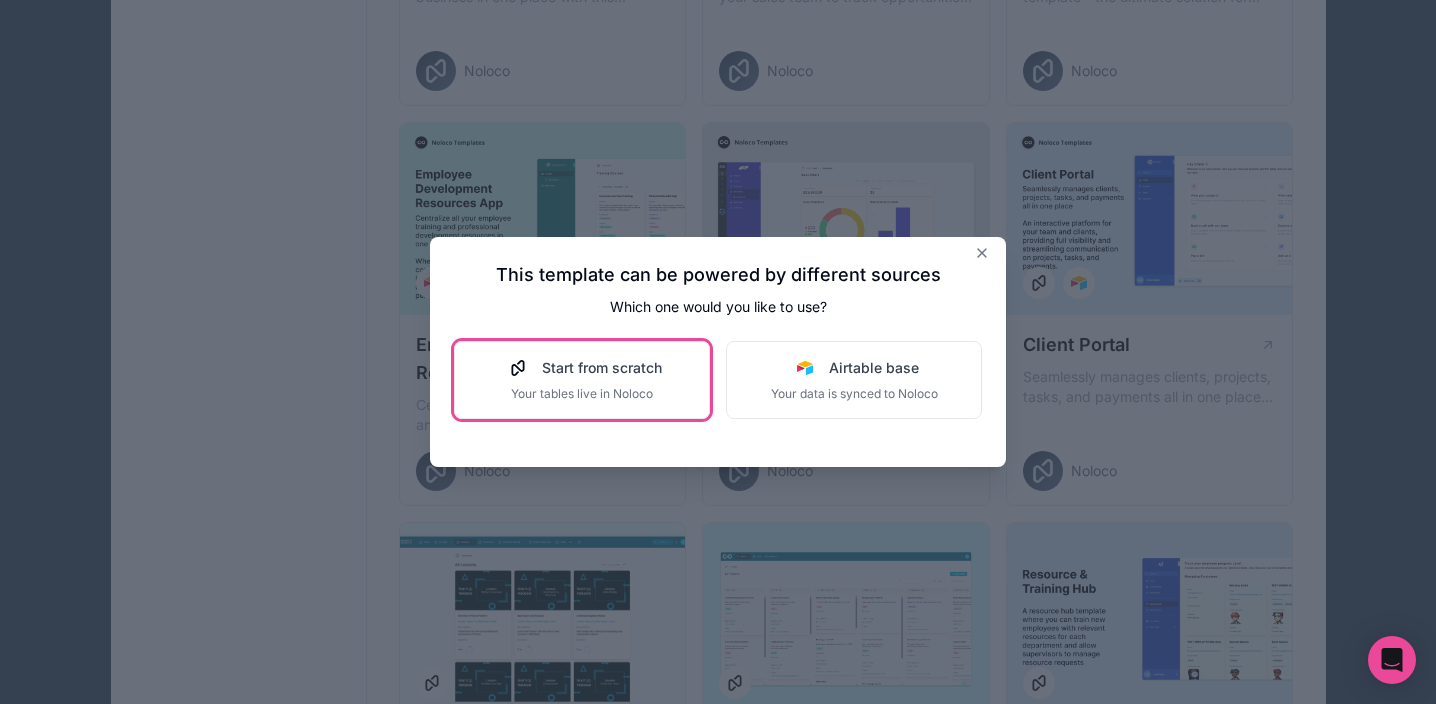 click on "Your tables live in Noloco" at bounding box center [582, 394] 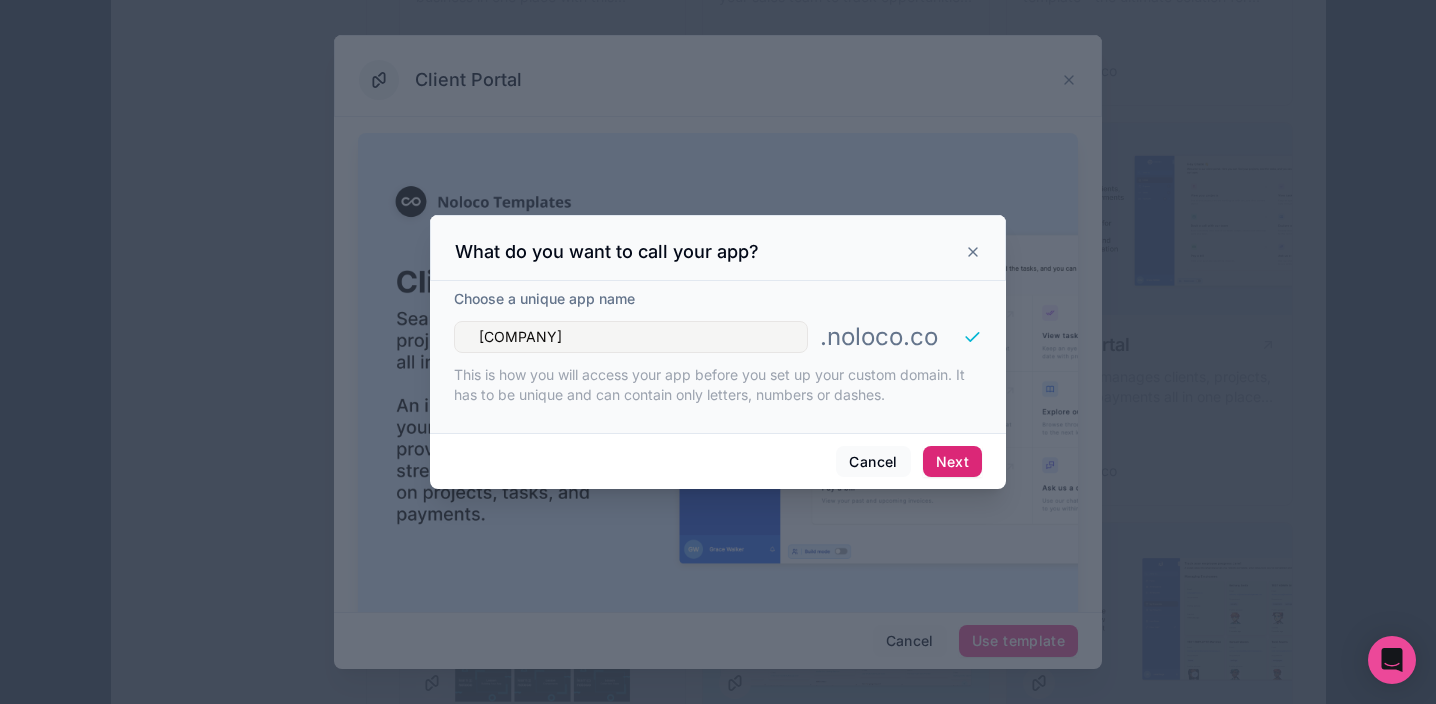 type on "emrgrestoration" 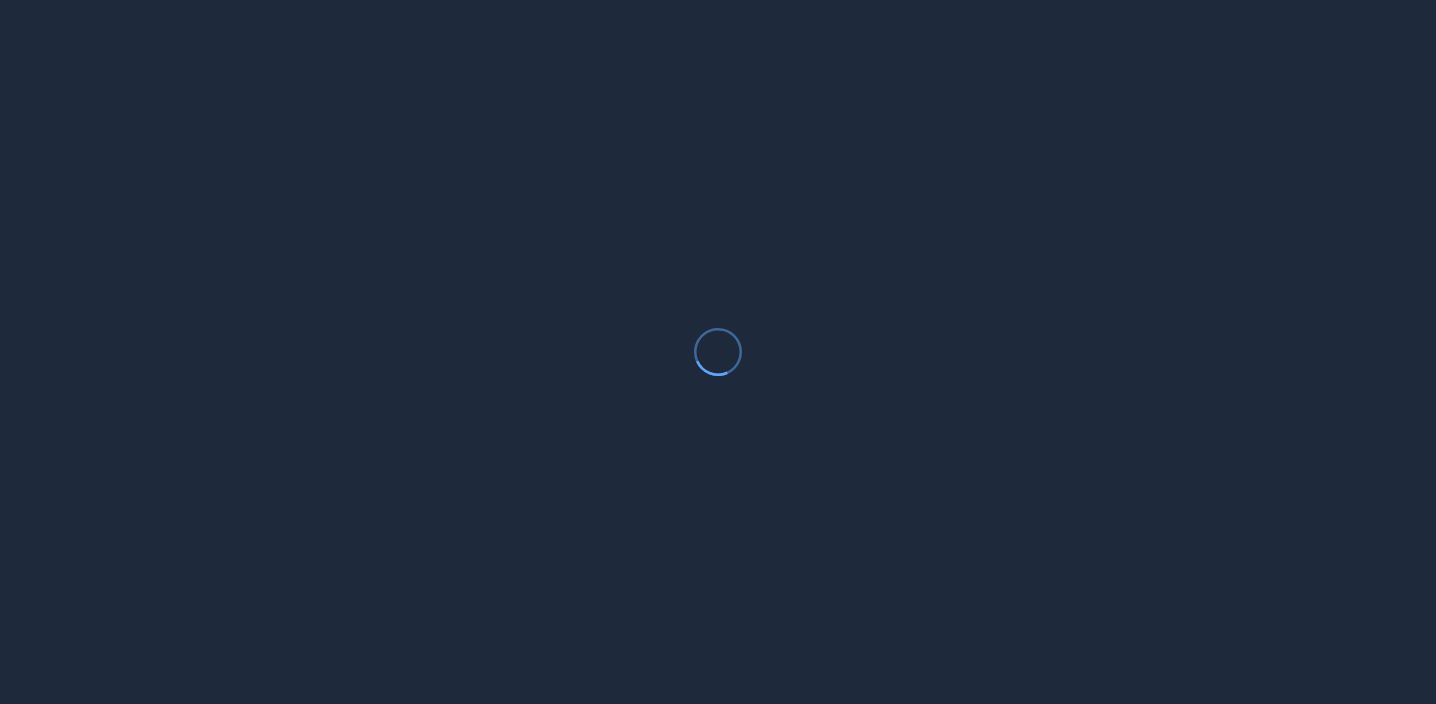 scroll, scrollTop: 0, scrollLeft: 0, axis: both 